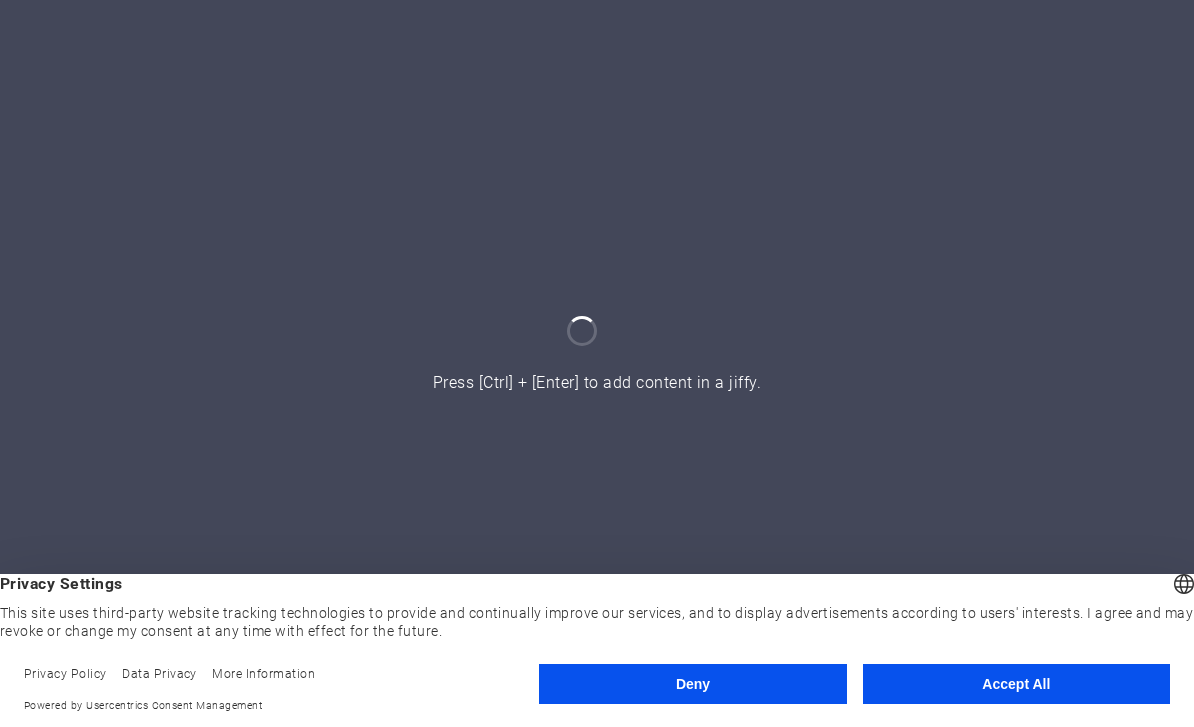scroll, scrollTop: 0, scrollLeft: 0, axis: both 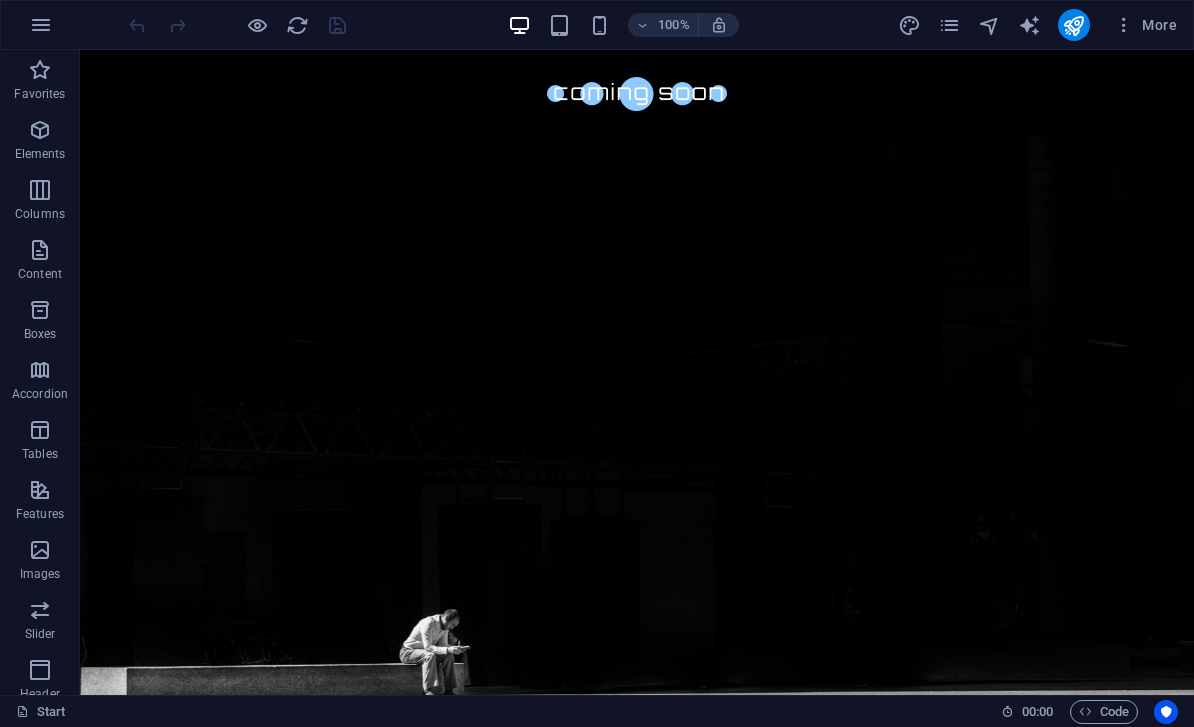 click at bounding box center (1073, 25) 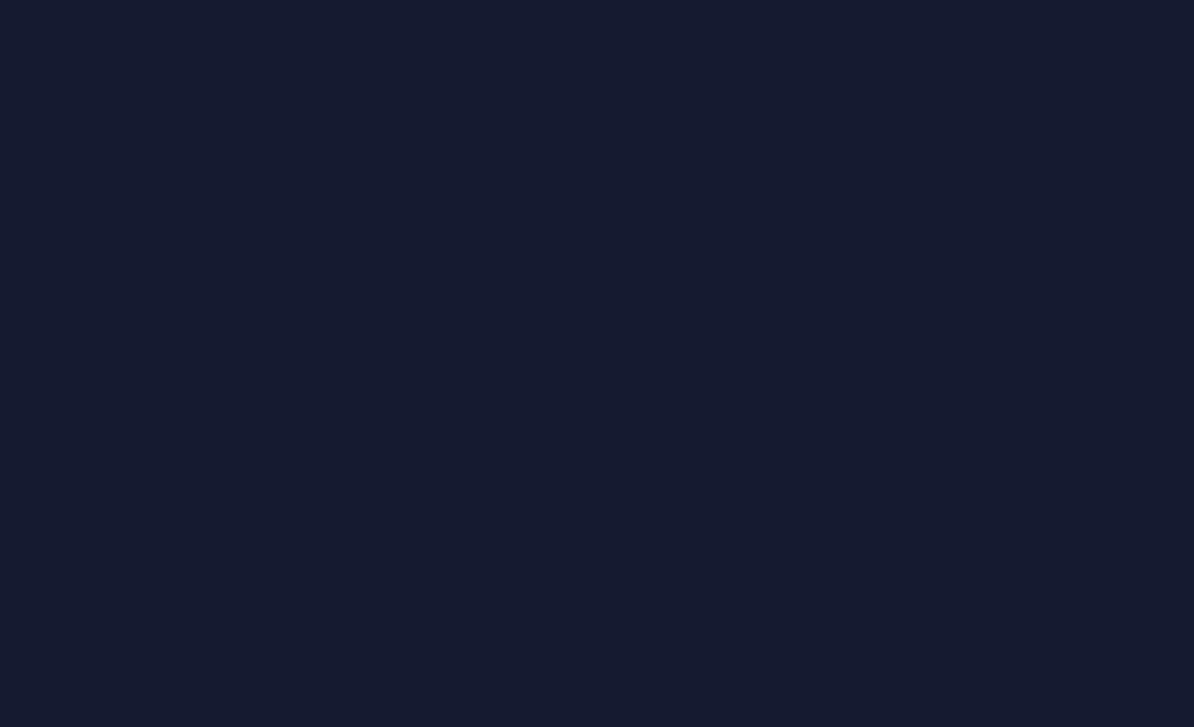 scroll, scrollTop: 0, scrollLeft: 0, axis: both 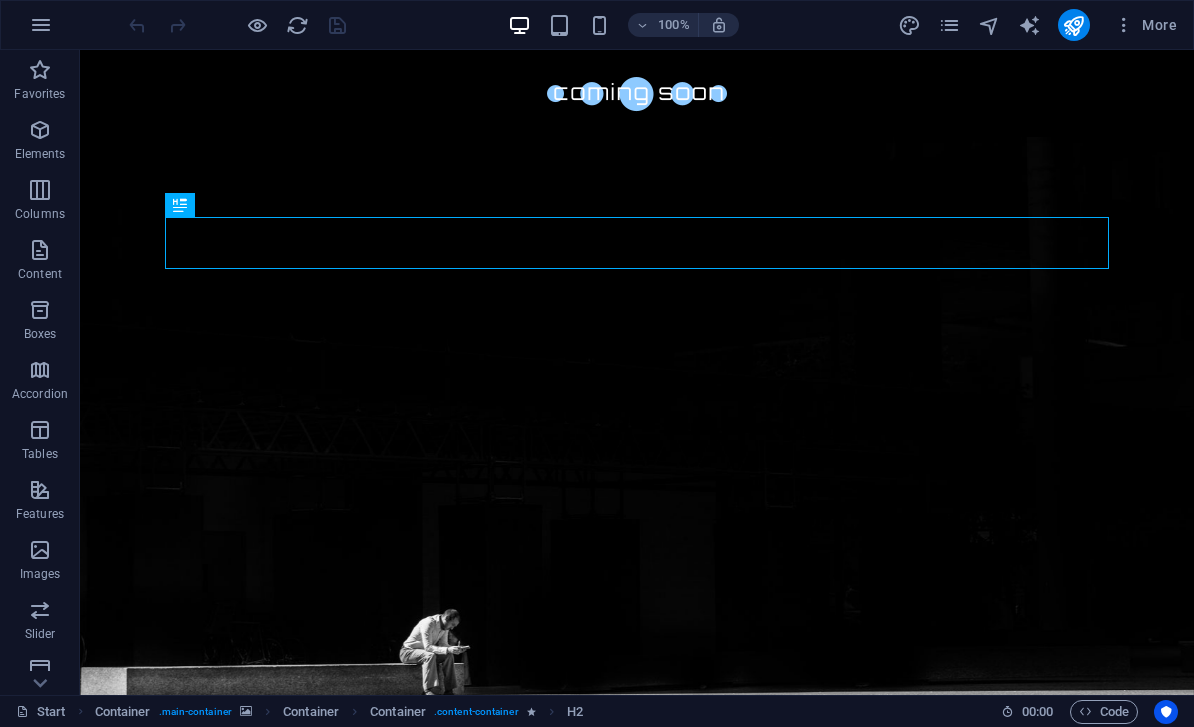 click at bounding box center (1124, 25) 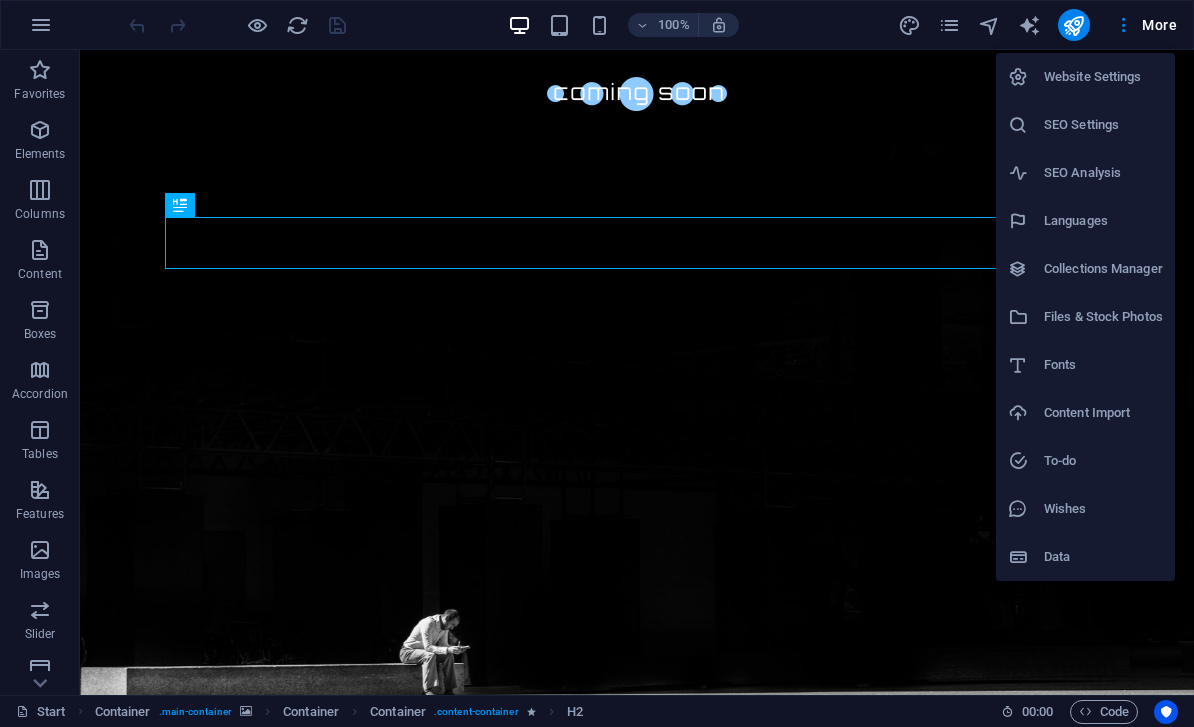 click at bounding box center [597, 363] 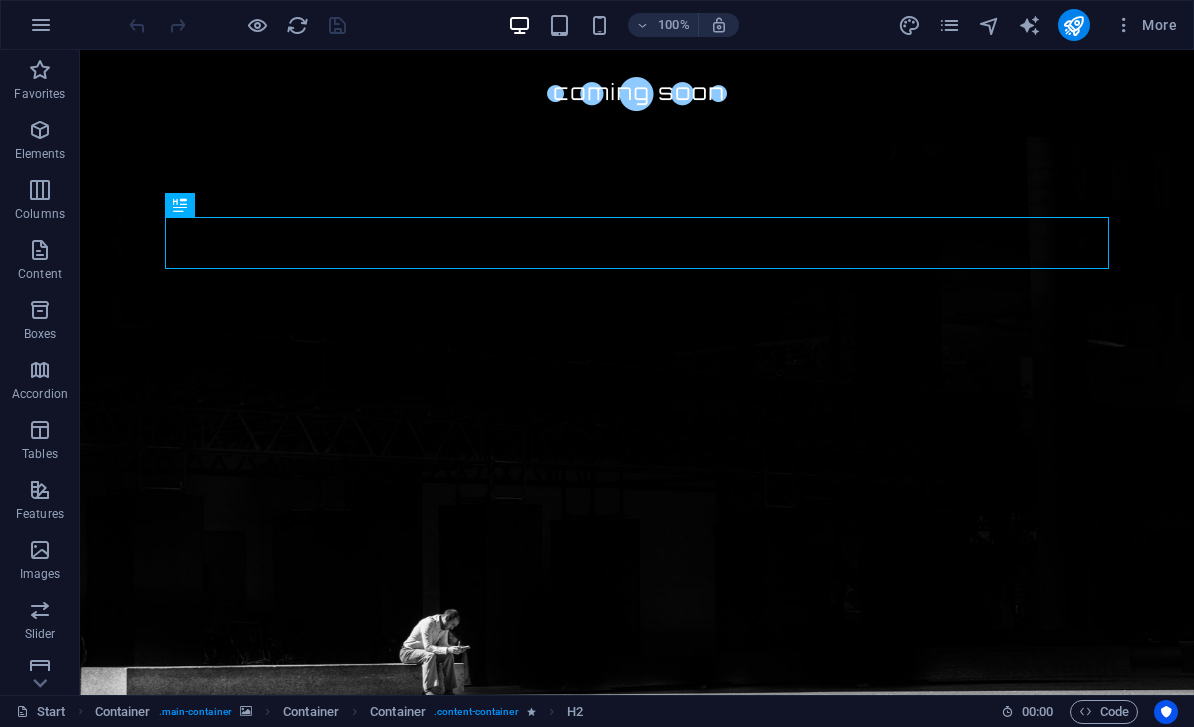click on "More" at bounding box center (1145, 25) 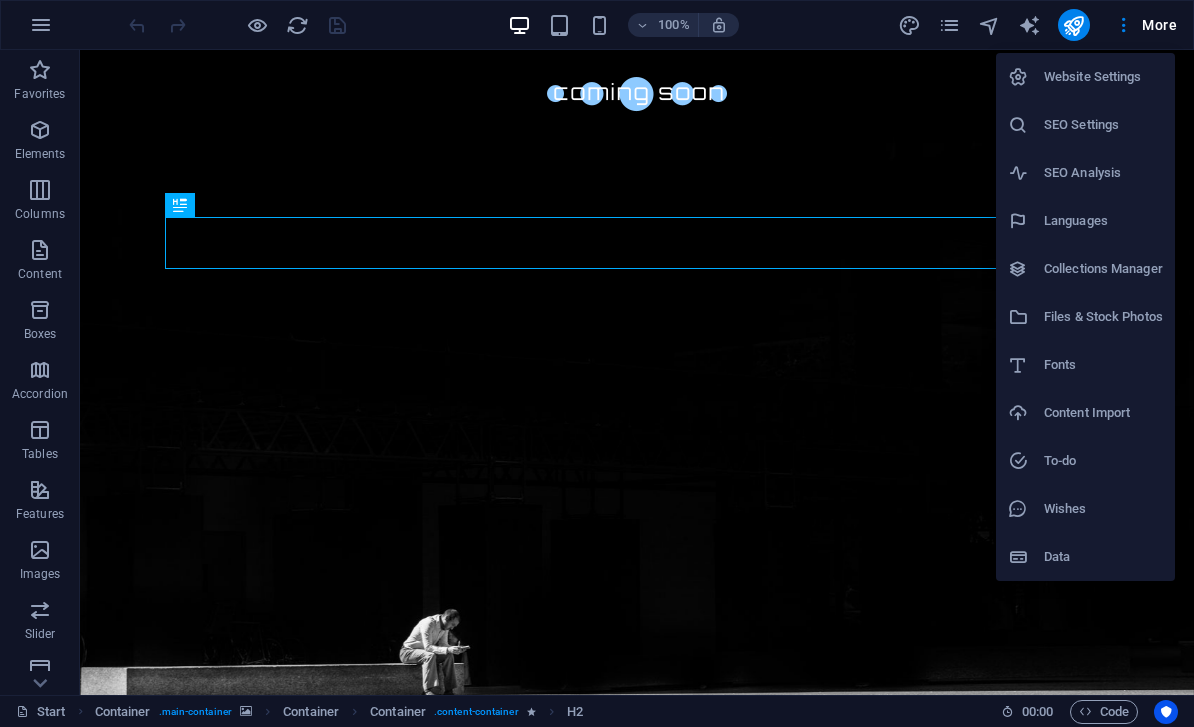 click at bounding box center [597, 363] 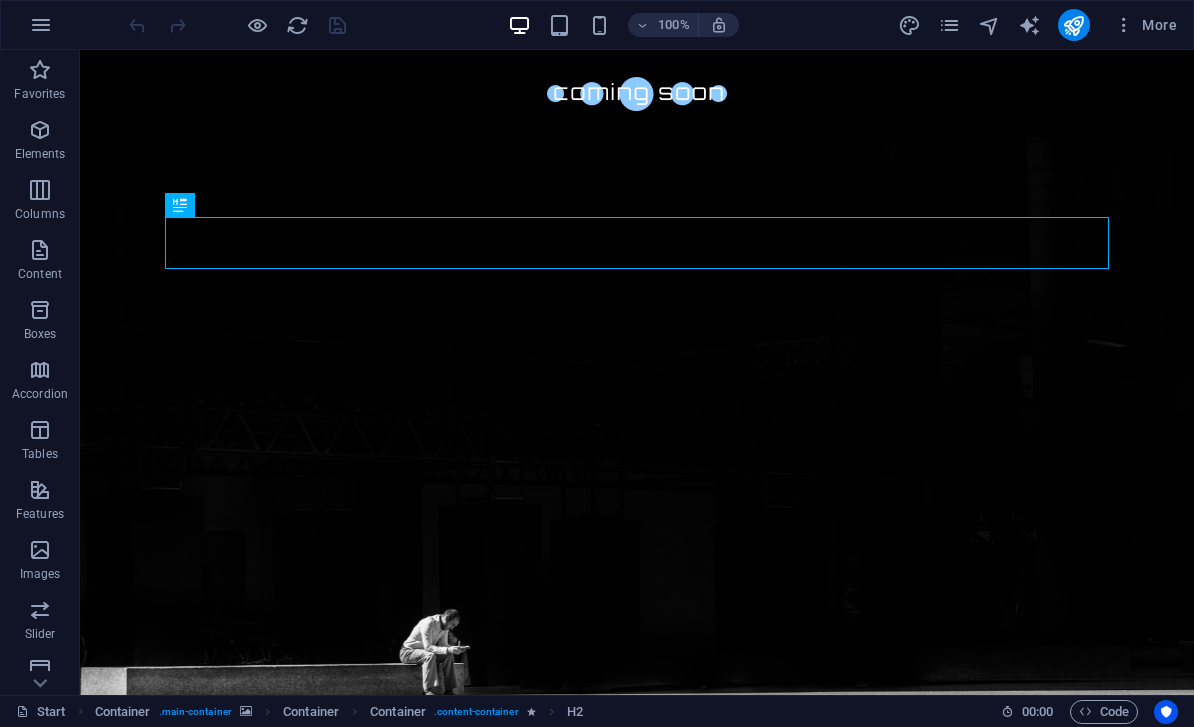 click at bounding box center [1029, 25] 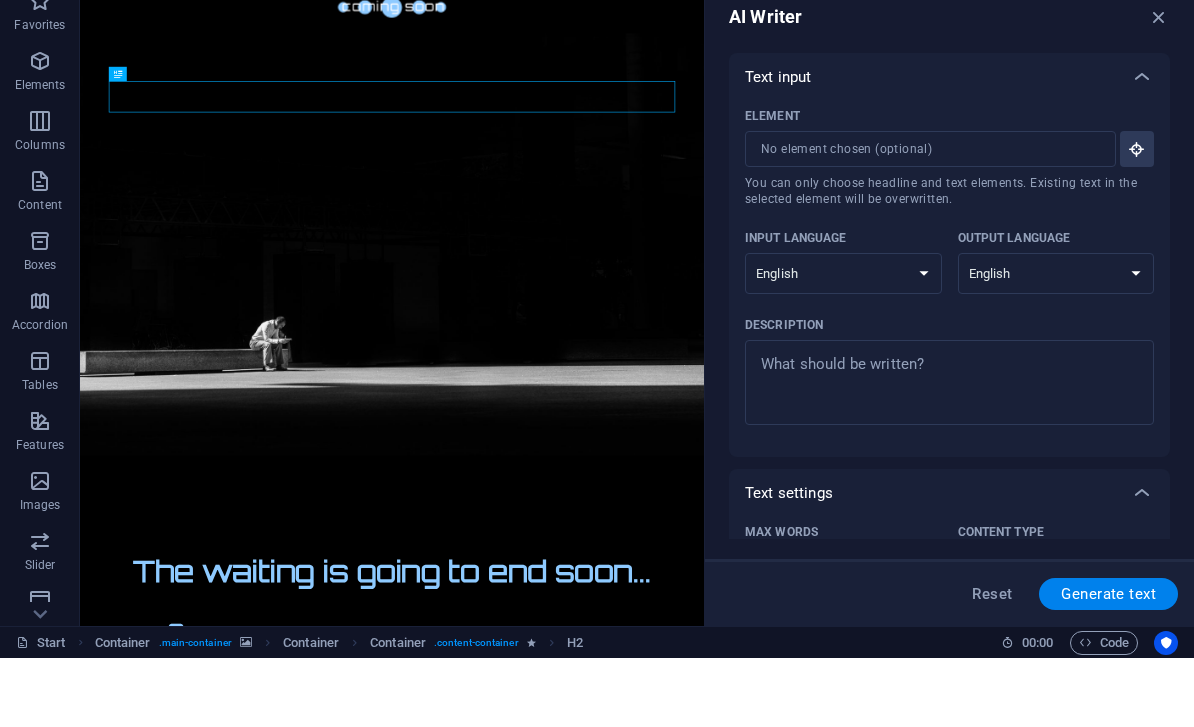 scroll, scrollTop: 0, scrollLeft: 0, axis: both 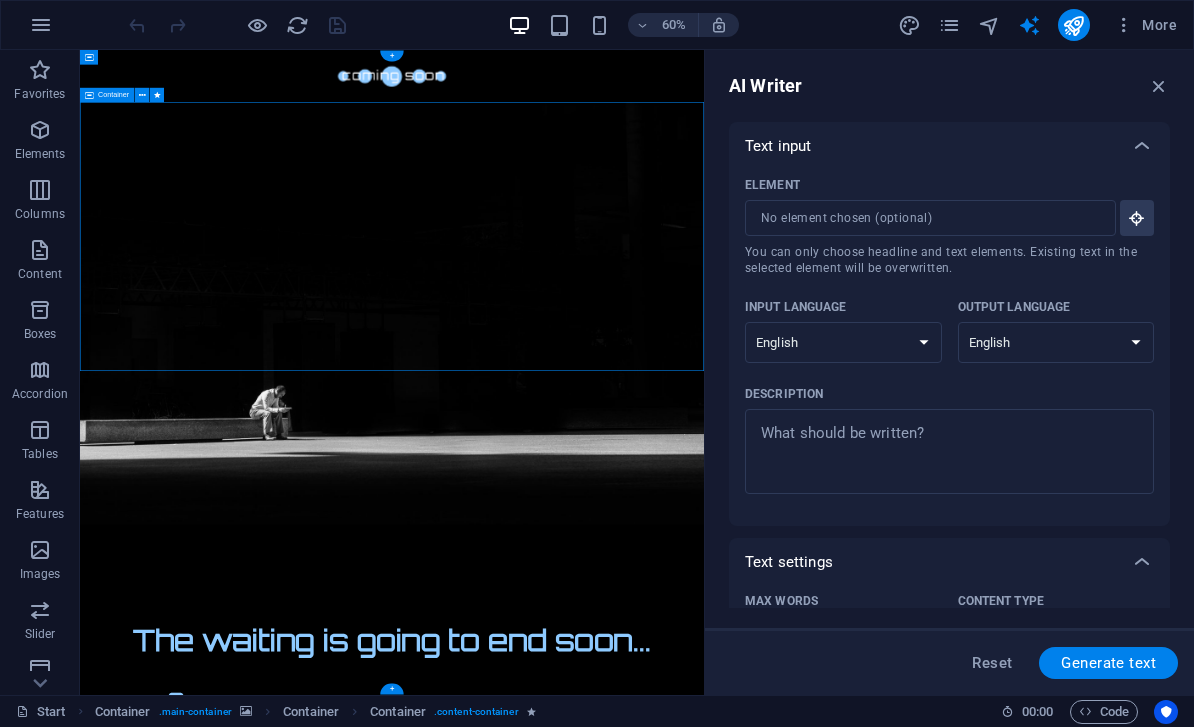 click at bounding box center (1159, 86) 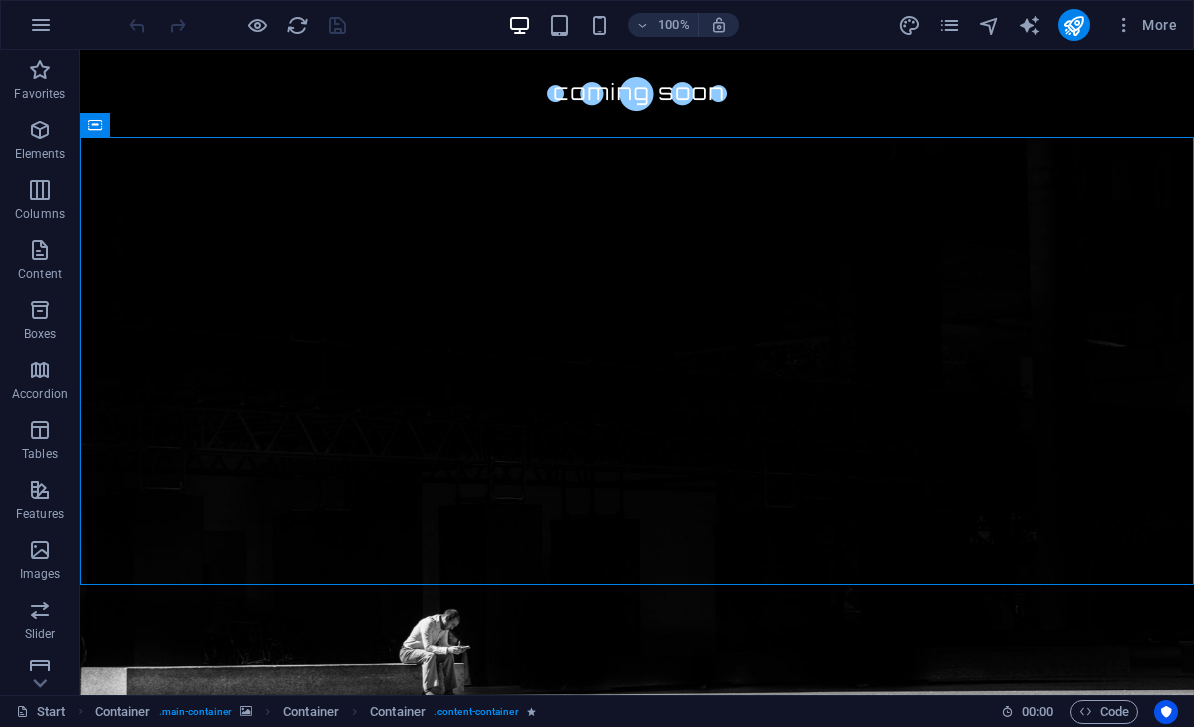 click at bounding box center (989, 25) 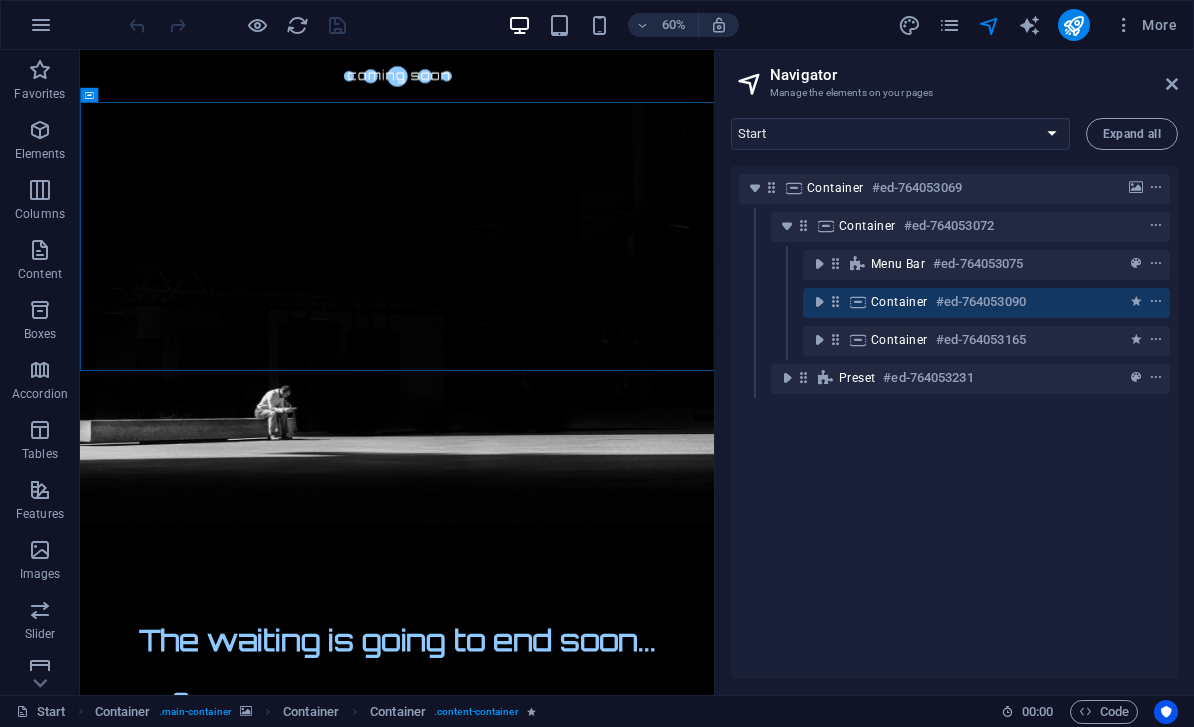 click at bounding box center [1172, 84] 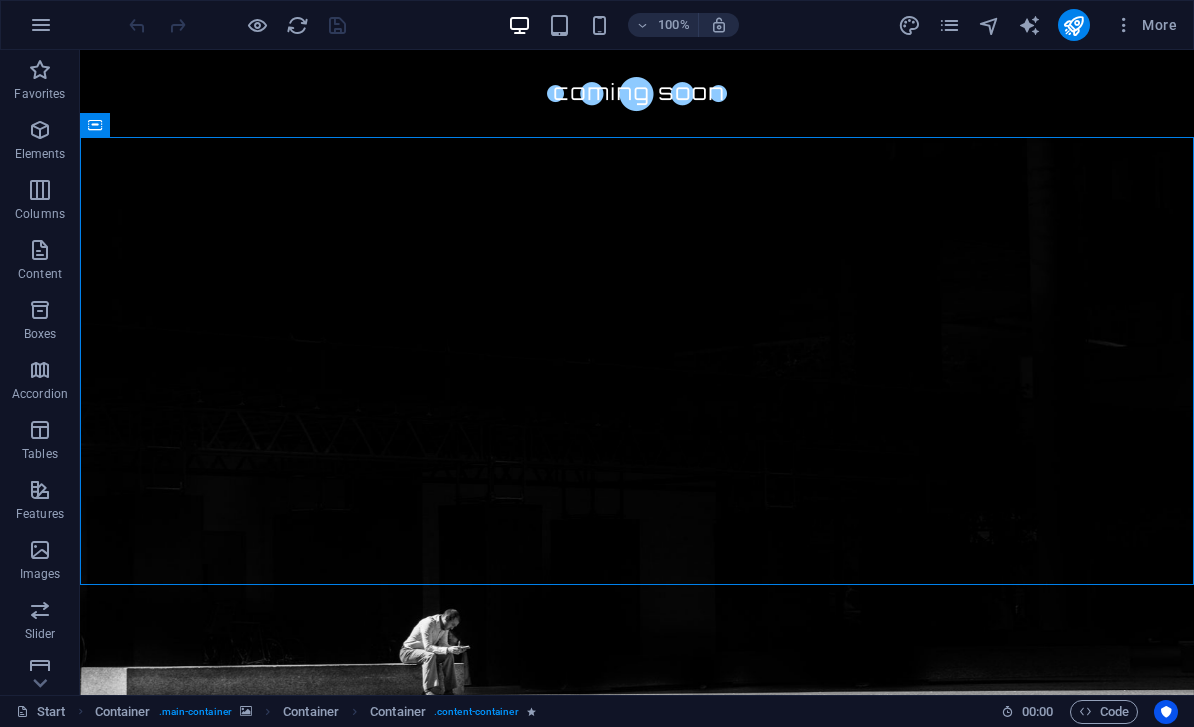 click at bounding box center (1073, 25) 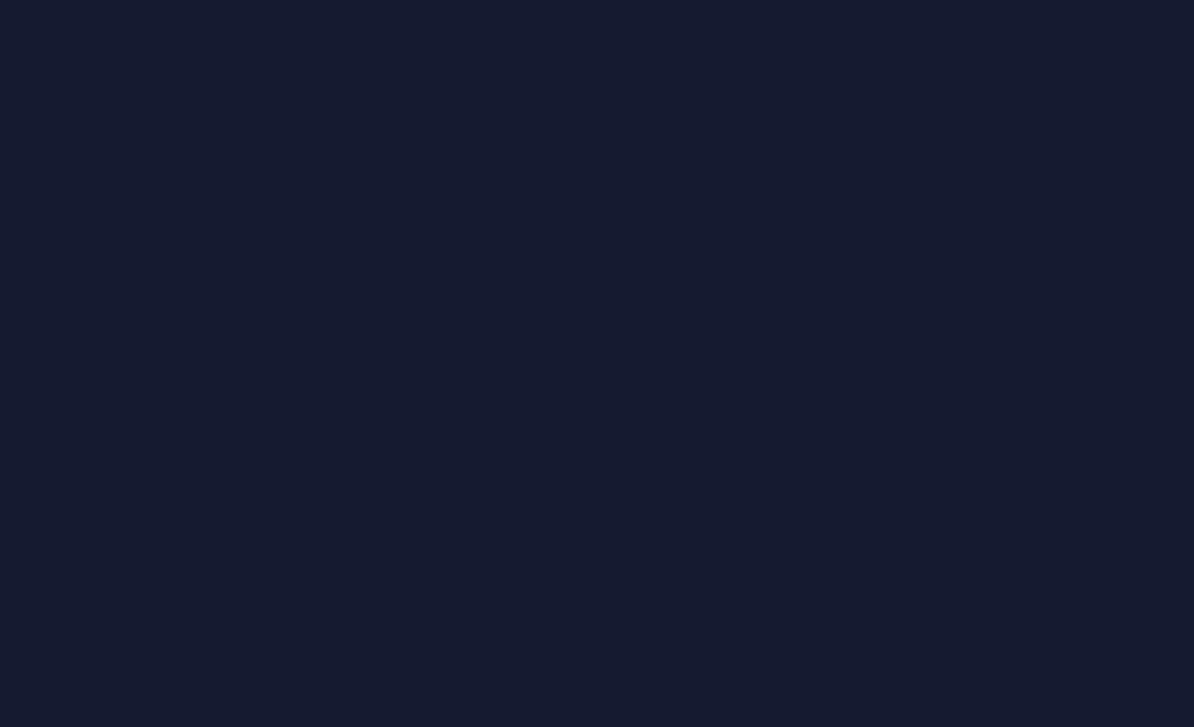 scroll, scrollTop: 0, scrollLeft: 0, axis: both 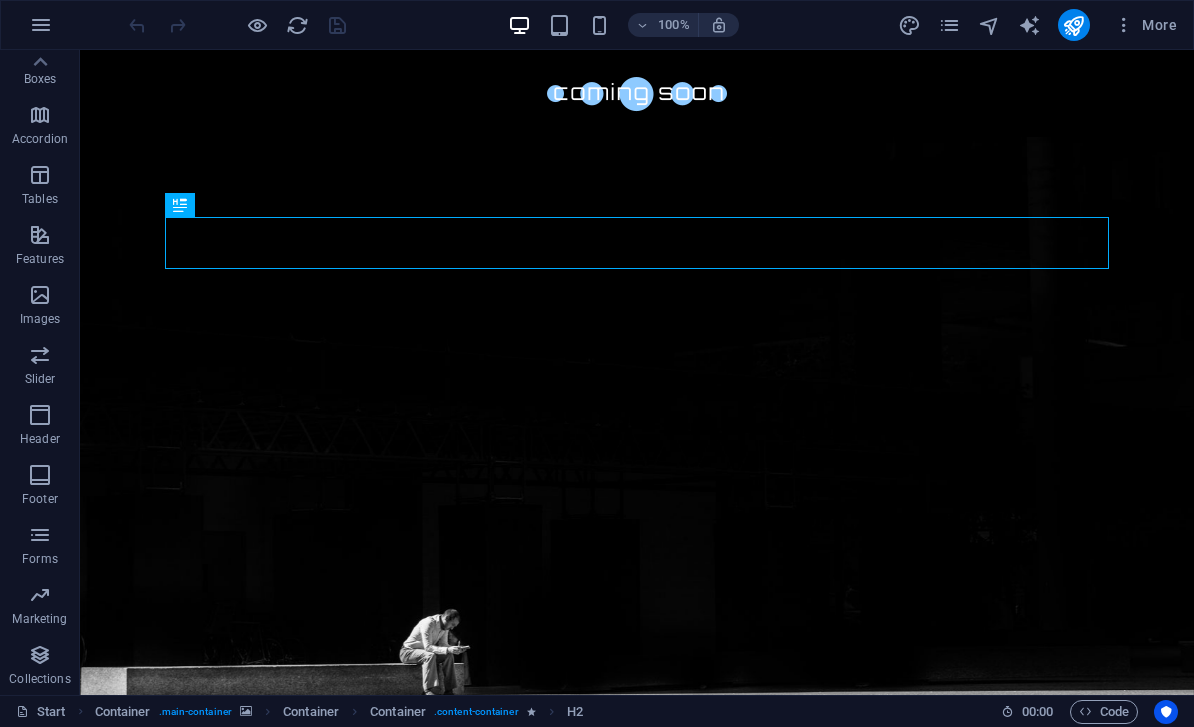 click on "More" at bounding box center [1041, 25] 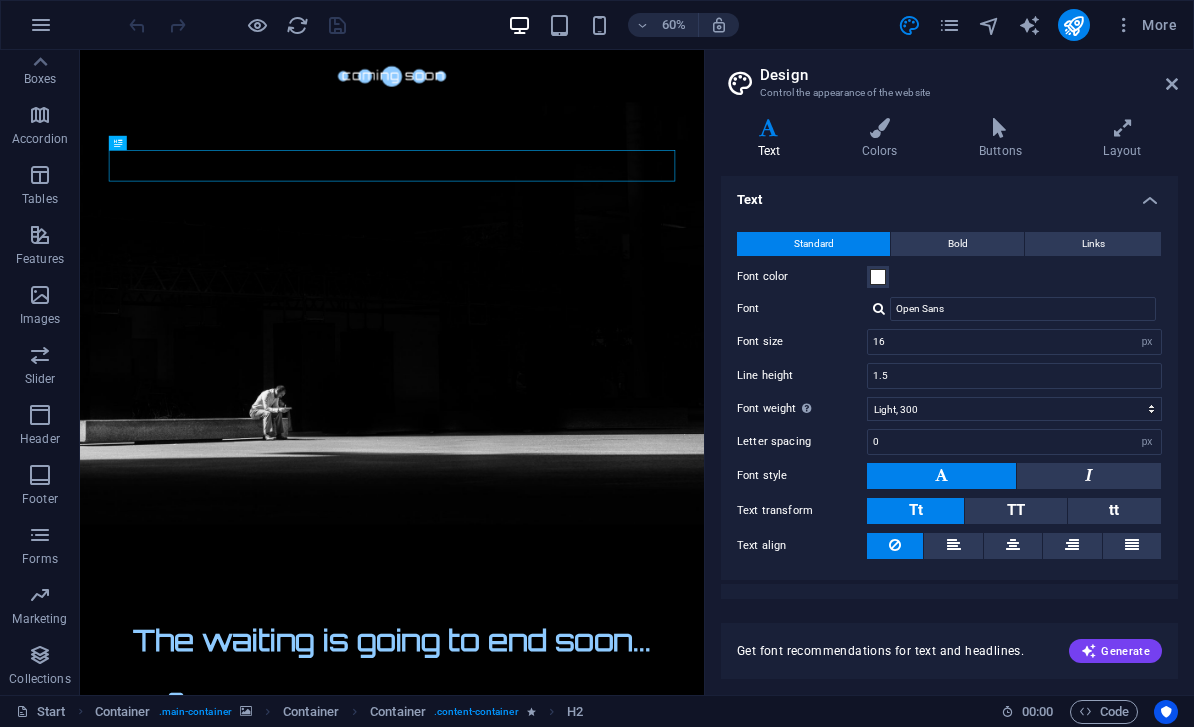 click at bounding box center [909, 25] 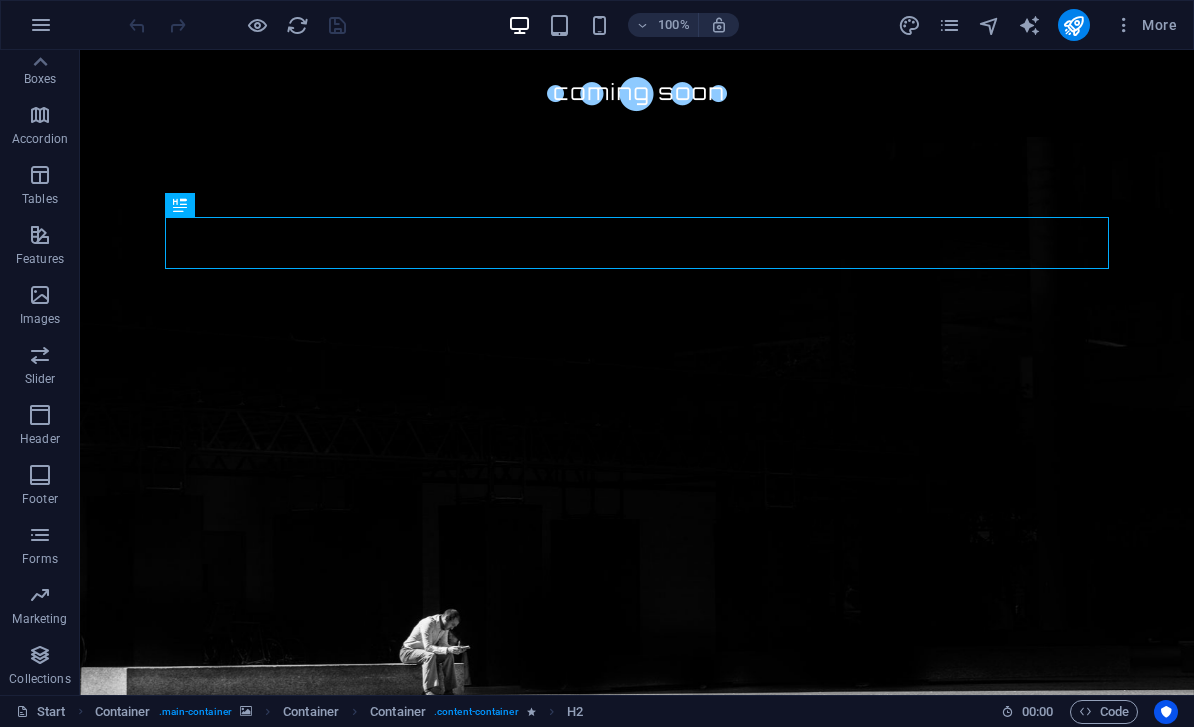 click on "More" at bounding box center [1145, 25] 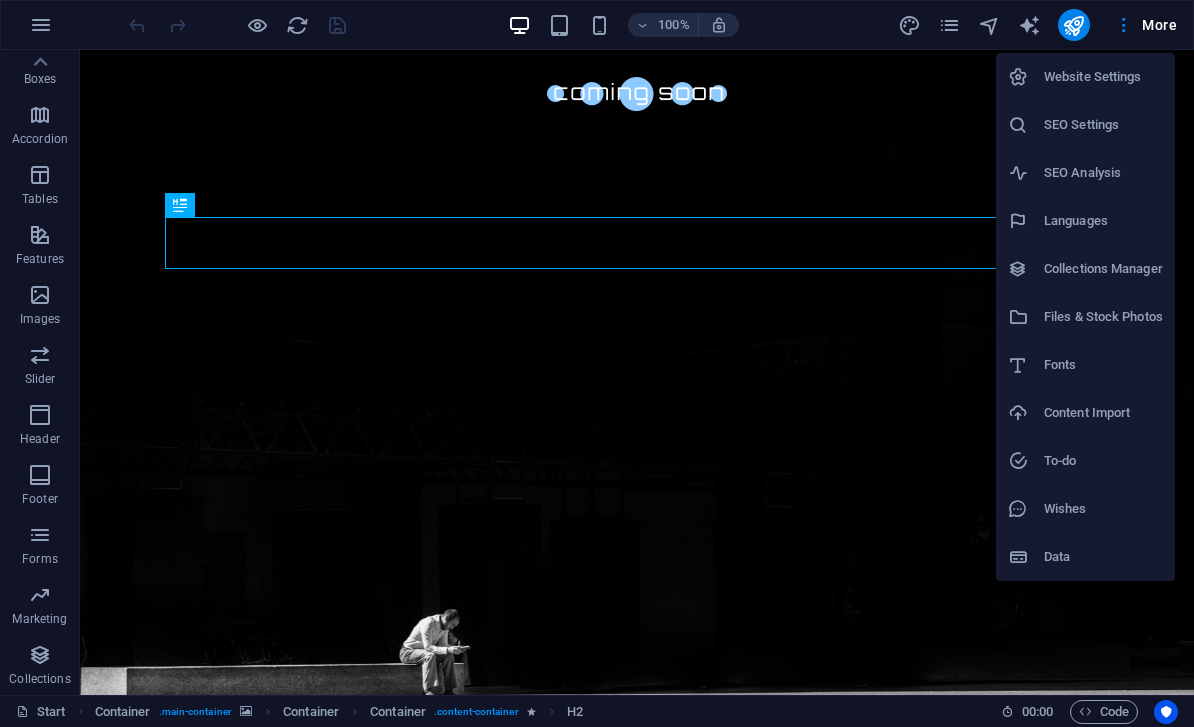 click at bounding box center [597, 363] 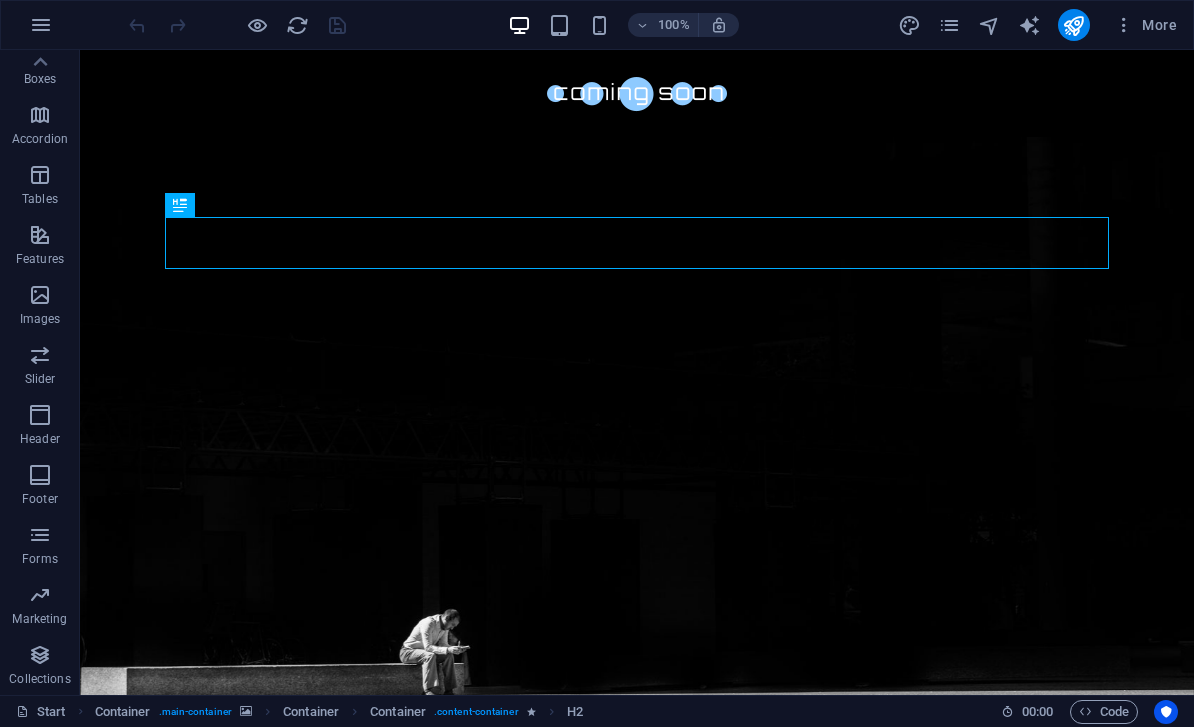 click at bounding box center [41, 25] 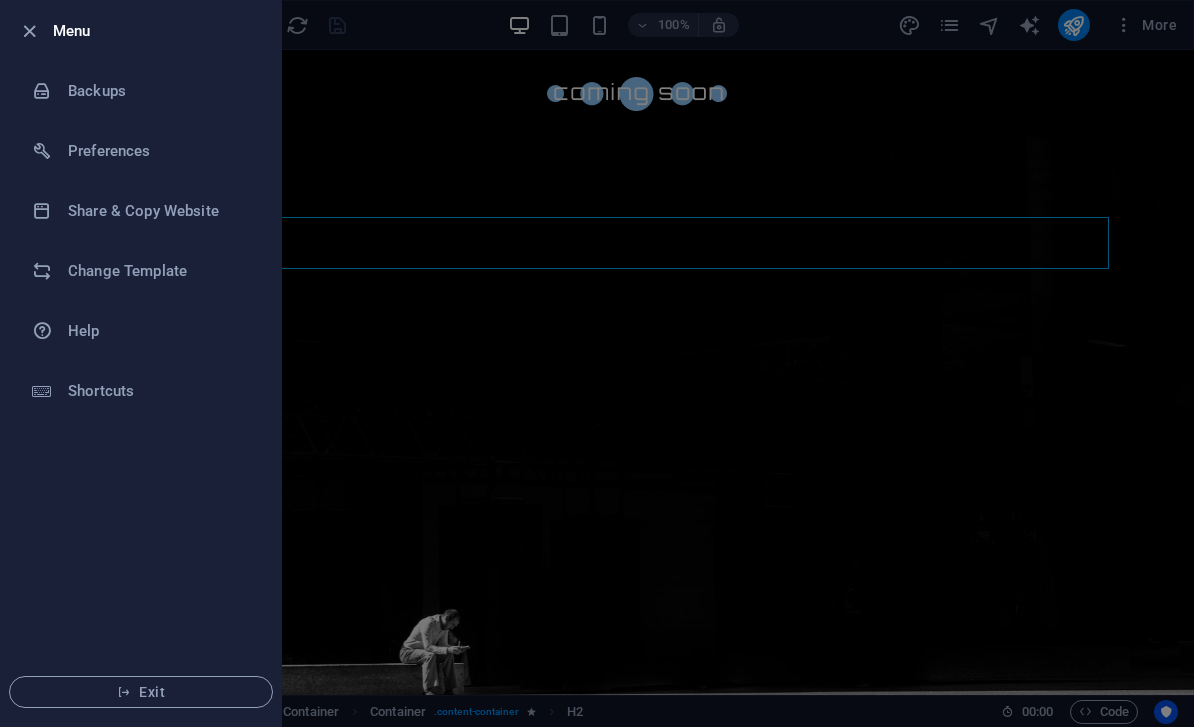 click on "Change Template" at bounding box center [160, 271] 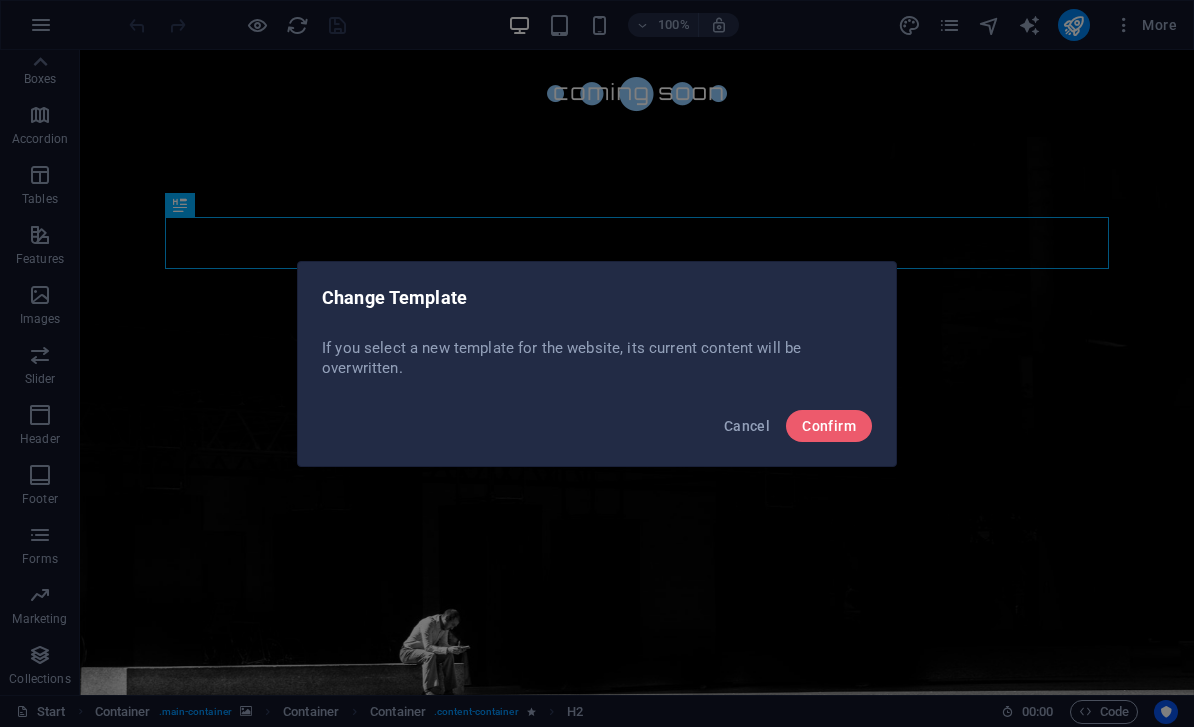 click on "Confirm" at bounding box center [829, 426] 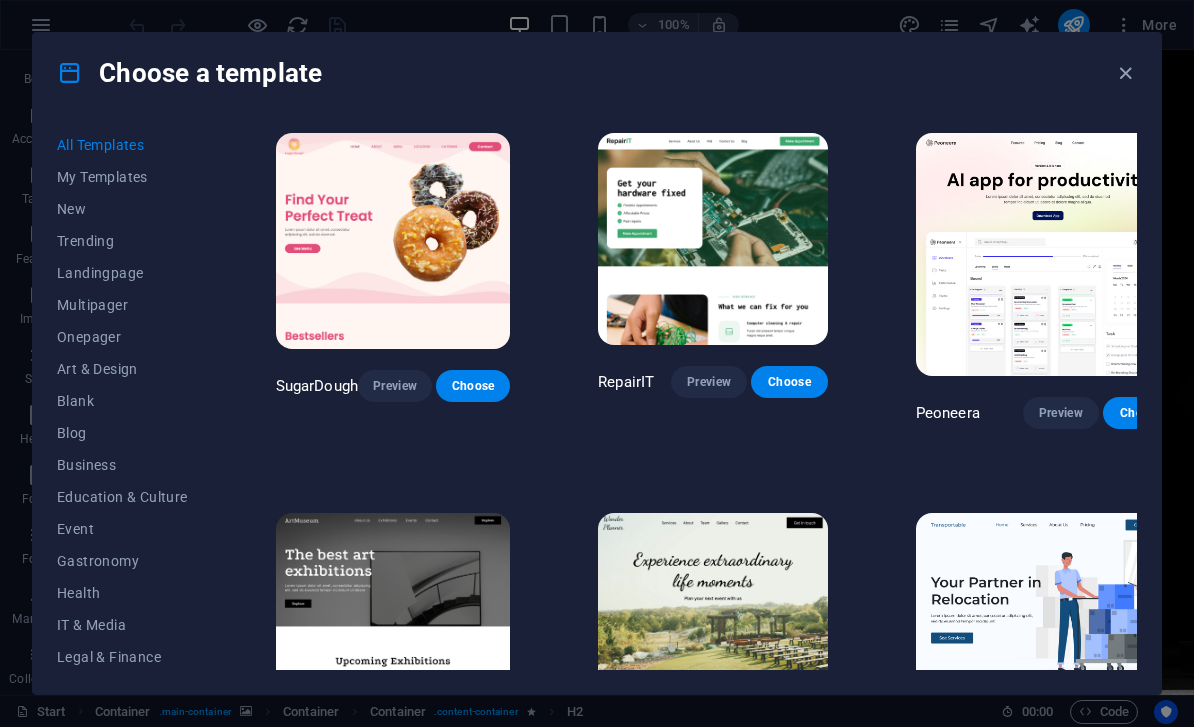 click on "Landingpage" at bounding box center (122, 273) 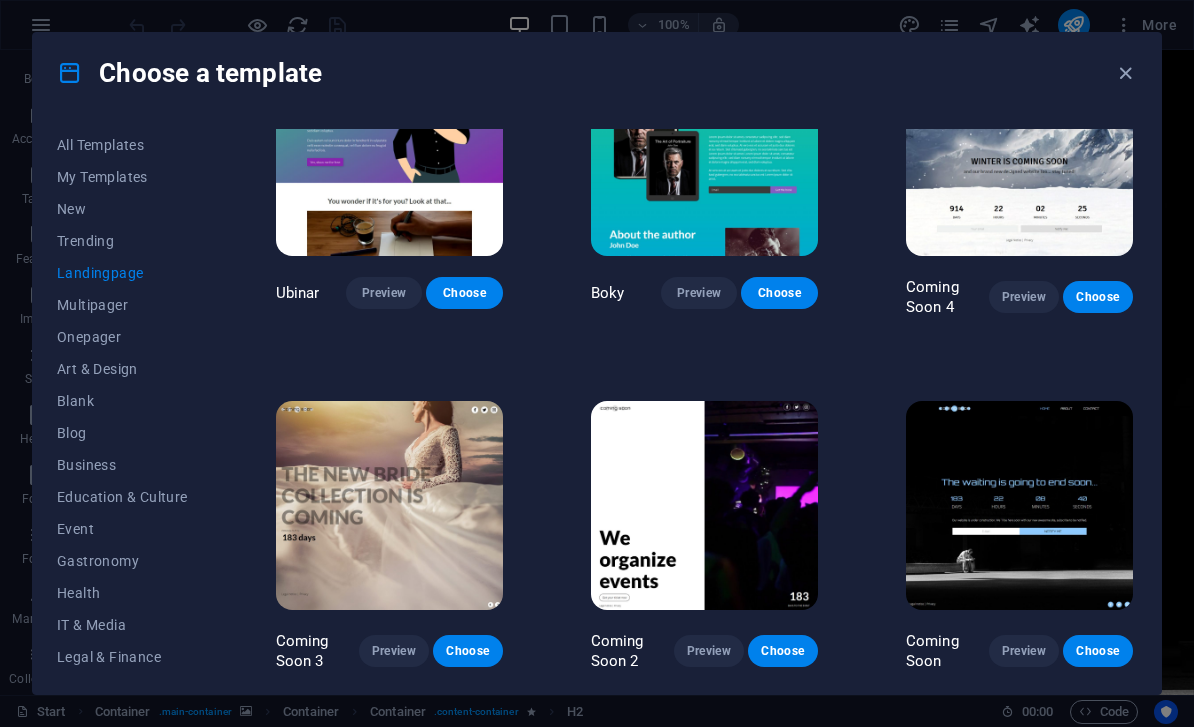 scroll, scrollTop: 2509, scrollLeft: 0, axis: vertical 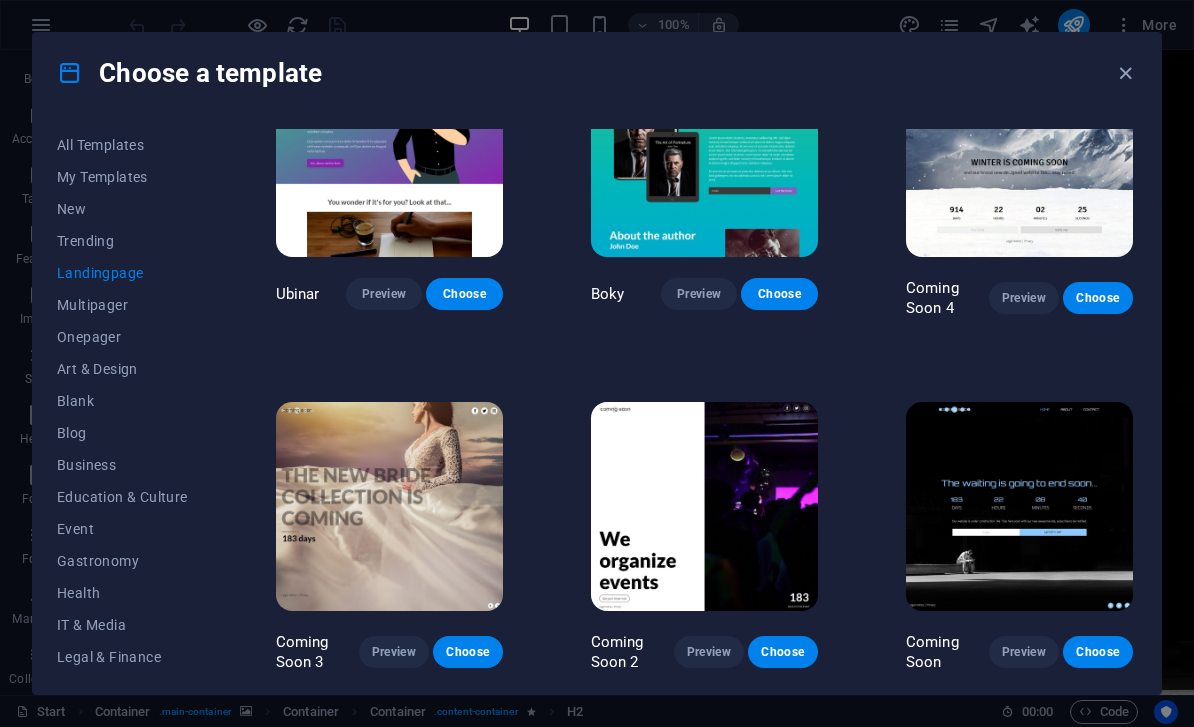 click on "Choose" at bounding box center [1098, 298] 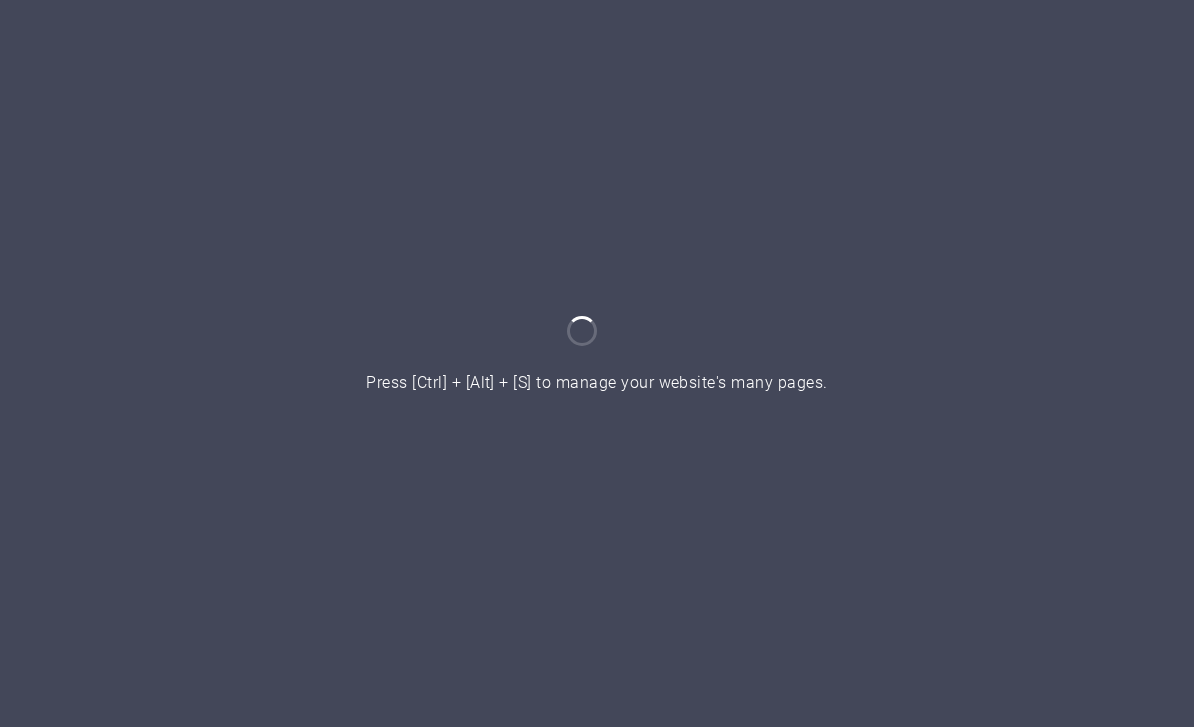 scroll, scrollTop: 0, scrollLeft: 0, axis: both 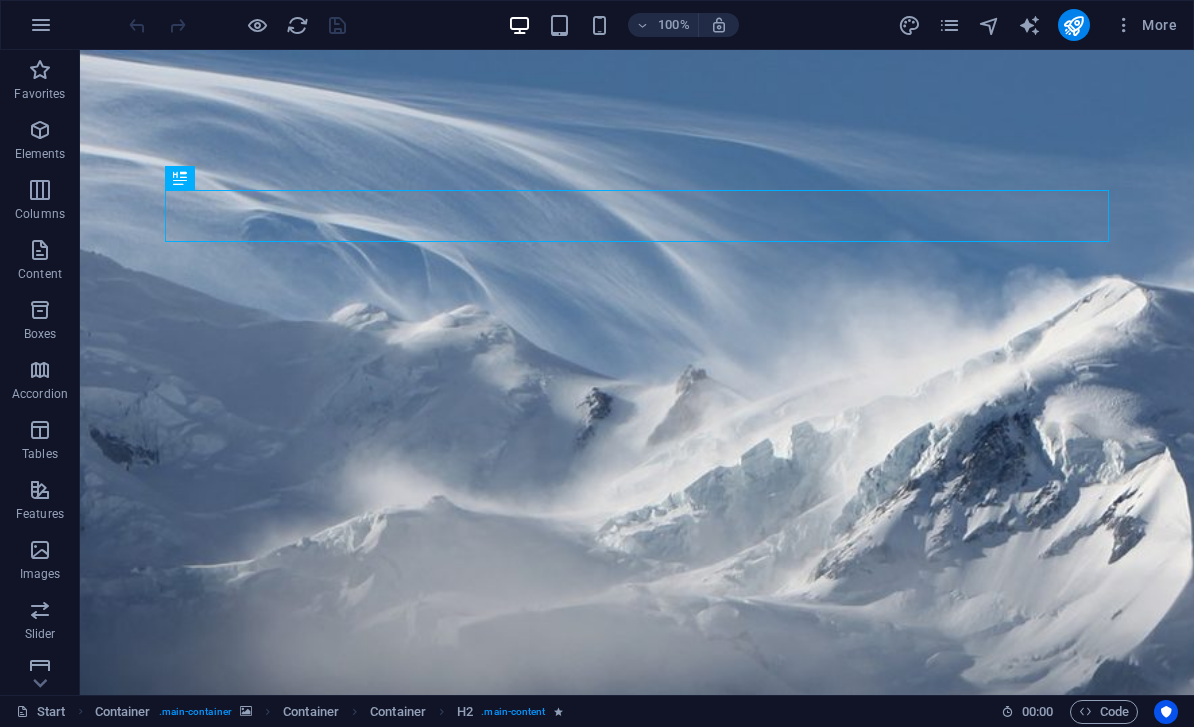 click at bounding box center [1073, 25] 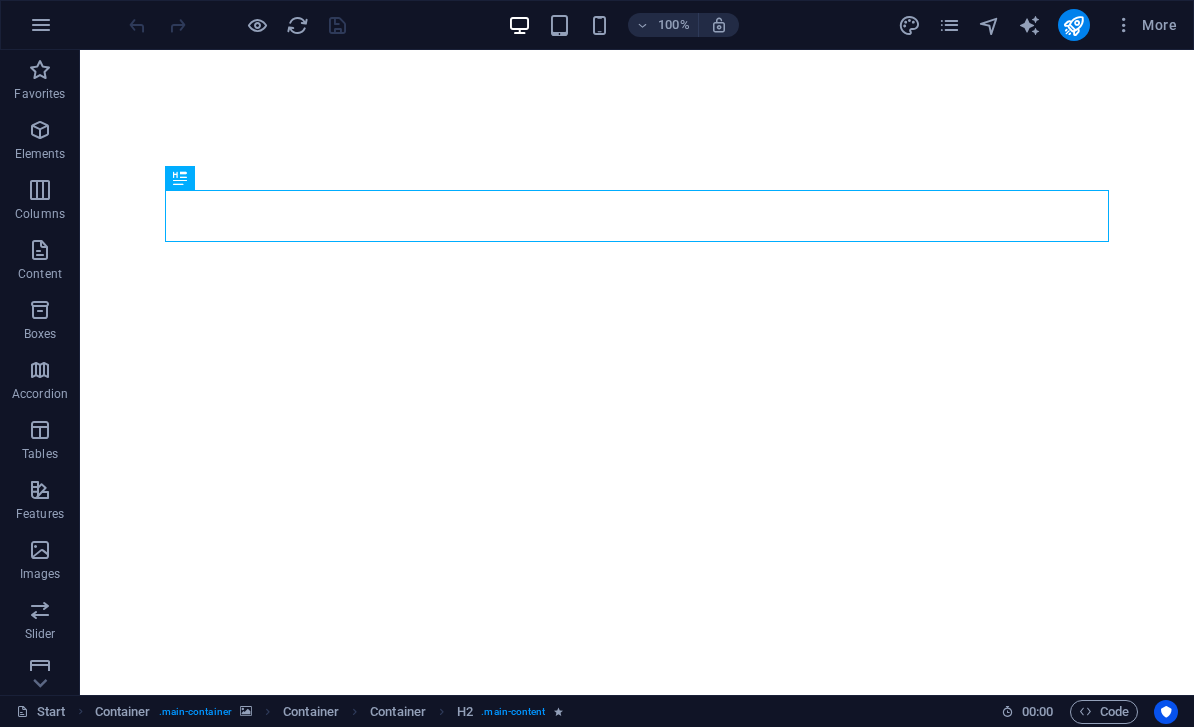 scroll, scrollTop: 0, scrollLeft: 0, axis: both 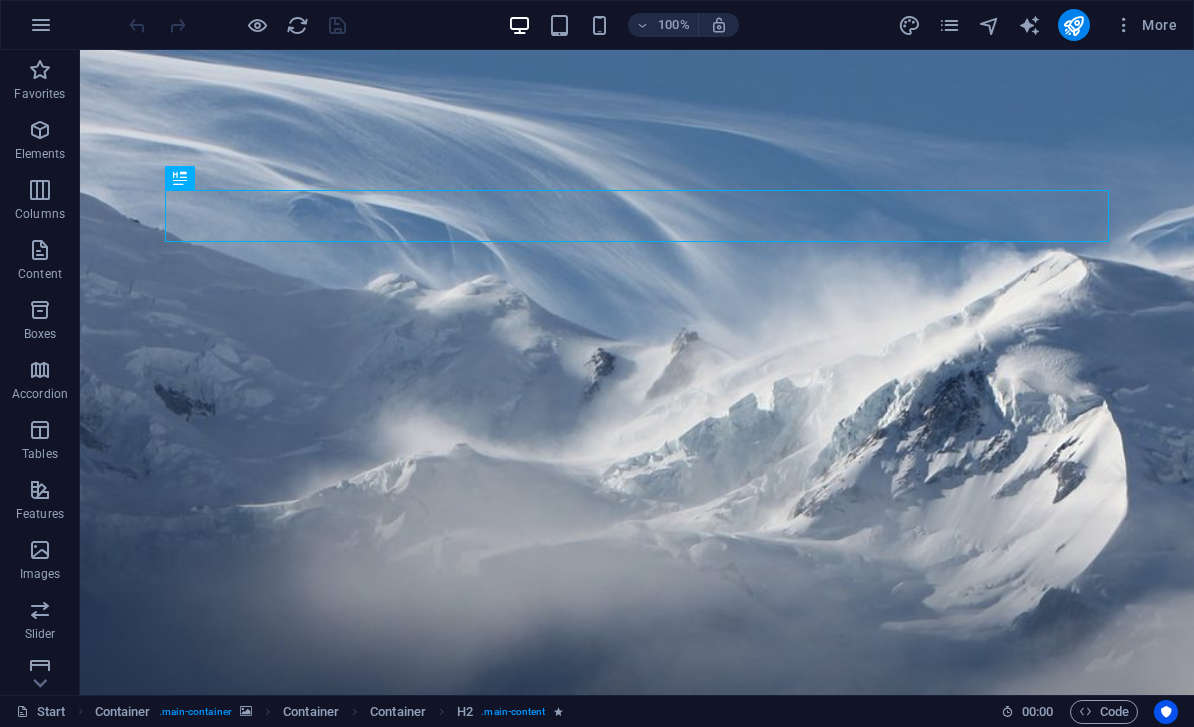 click at bounding box center [1073, 25] 